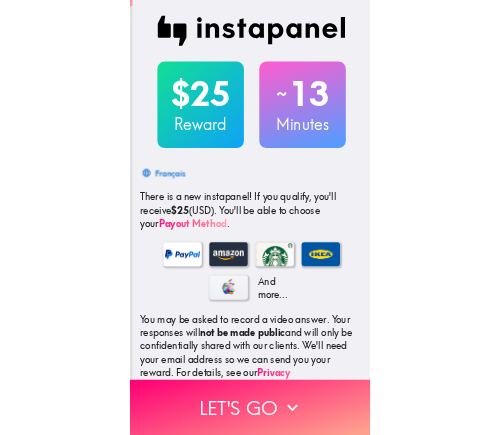 scroll, scrollTop: 0, scrollLeft: 0, axis: both 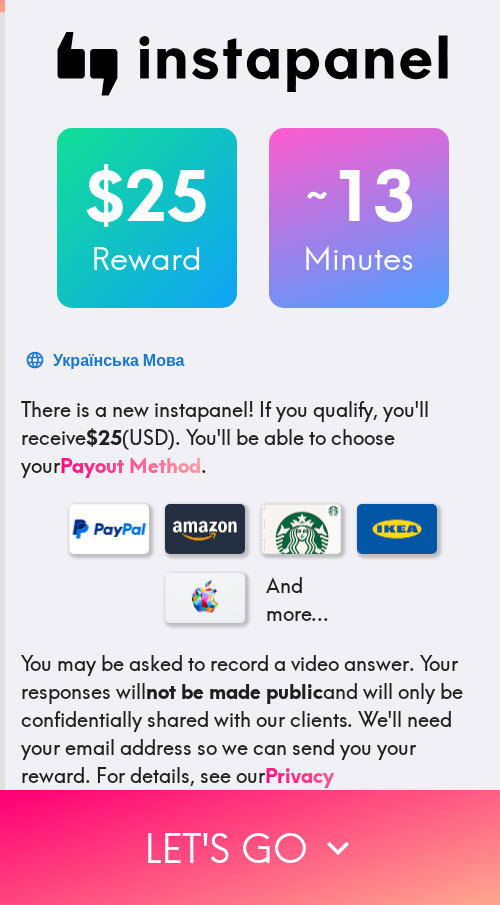 click at bounding box center (253, 64) 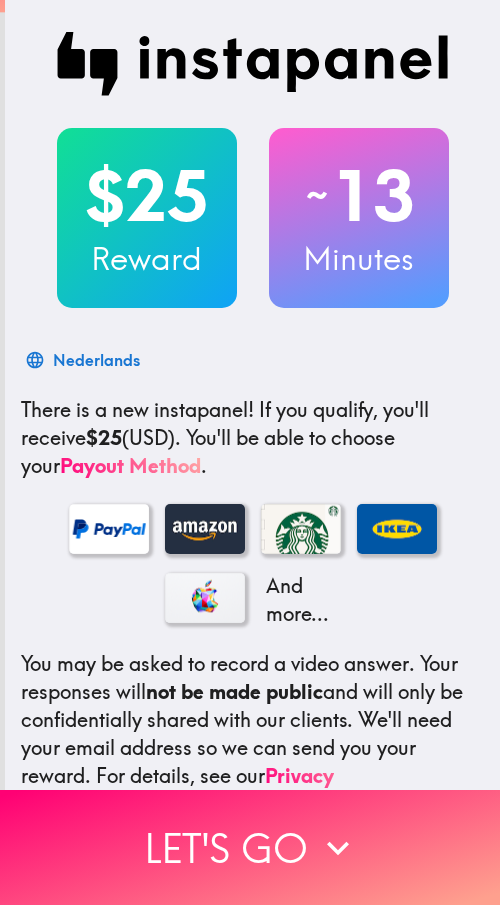 click at bounding box center (253, 64) 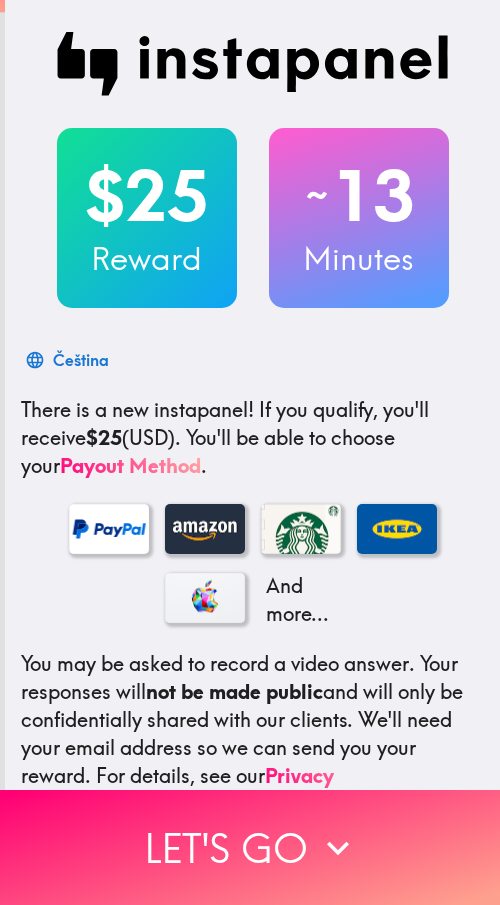 drag, startPoint x: 237, startPoint y: 559, endPoint x: 179, endPoint y: 625, distance: 87.86353 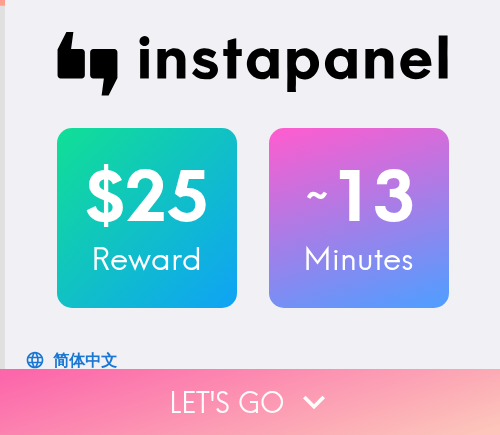 click 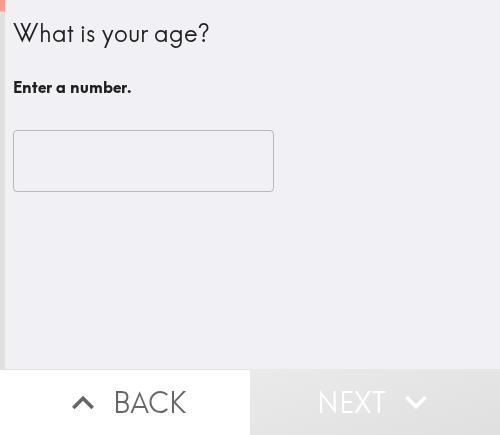 click at bounding box center (143, 161) 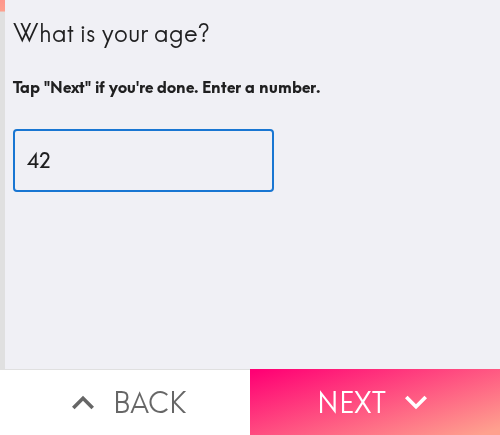 type on "42" 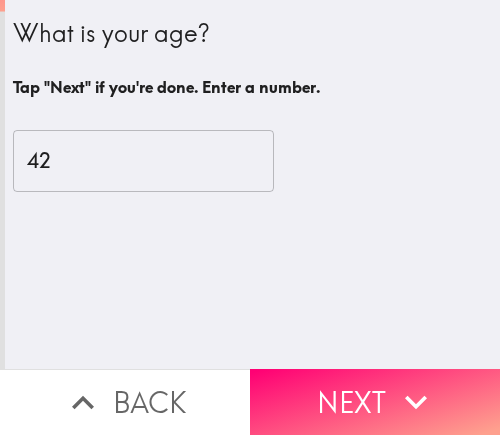 drag, startPoint x: 394, startPoint y: 390, endPoint x: 498, endPoint y: 390, distance: 104 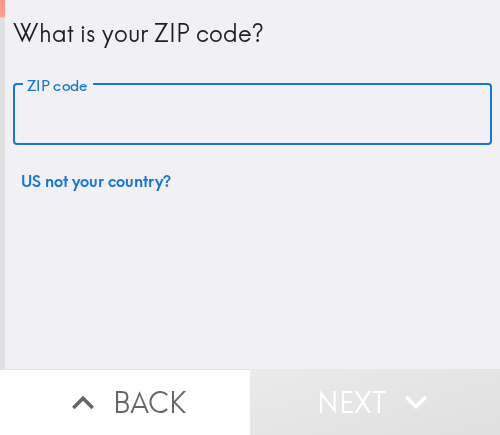 drag, startPoint x: 370, startPoint y: 115, endPoint x: 464, endPoint y: 115, distance: 94 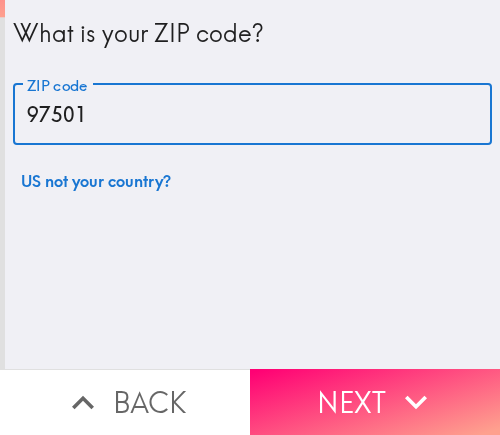 type on "97501" 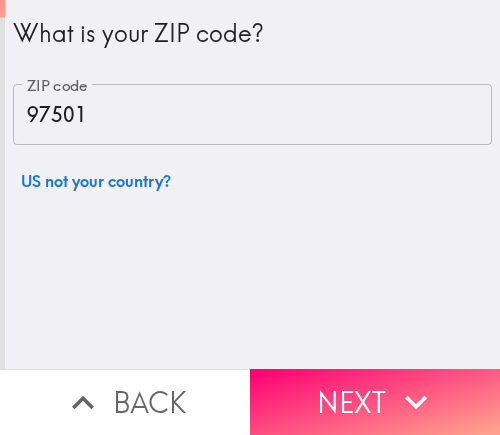drag, startPoint x: 348, startPoint y: 388, endPoint x: 480, endPoint y: 361, distance: 134.73306 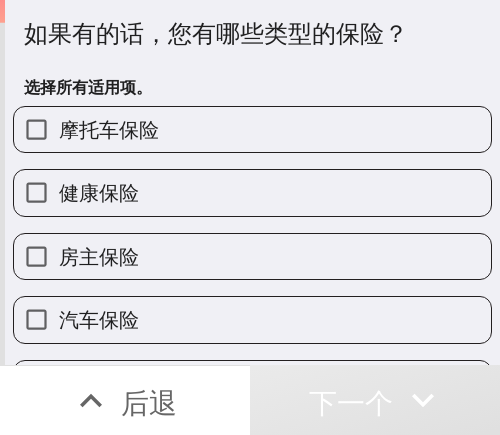click on "健康保险" at bounding box center [252, 192] 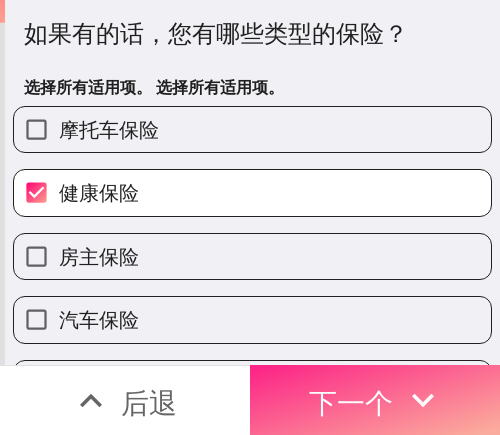 click on "下一个" at bounding box center (351, 402) 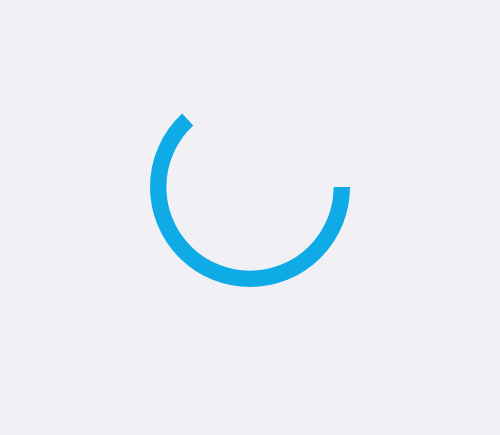 scroll, scrollTop: 0, scrollLeft: 0, axis: both 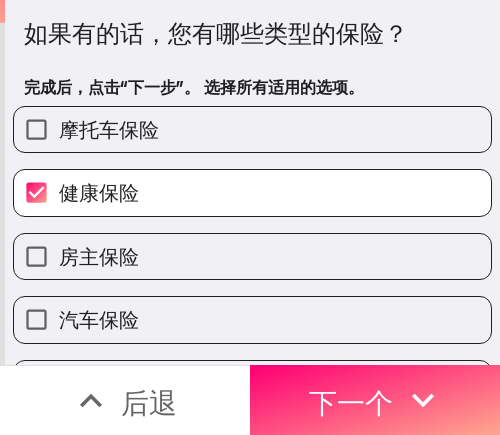 drag, startPoint x: 360, startPoint y: 380, endPoint x: 498, endPoint y: 351, distance: 141.01419 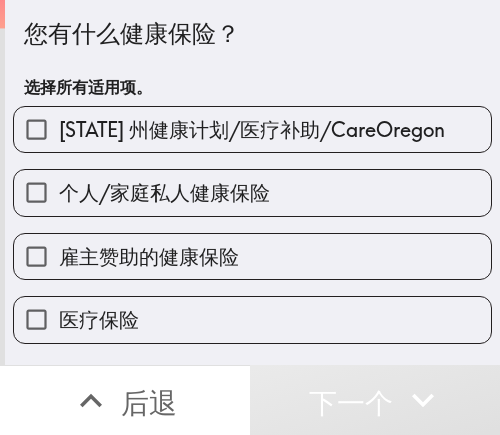drag, startPoint x: 162, startPoint y: 129, endPoint x: 384, endPoint y: 129, distance: 222 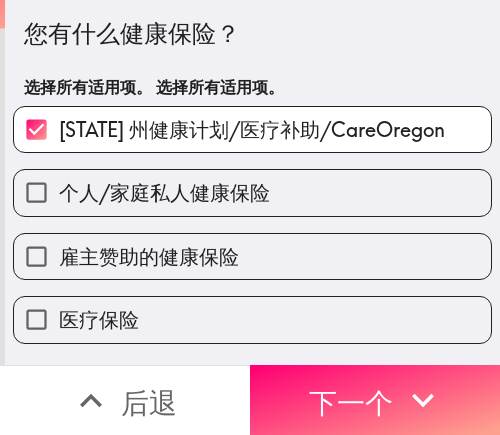 drag, startPoint x: 381, startPoint y: 372, endPoint x: 478, endPoint y: 372, distance: 97 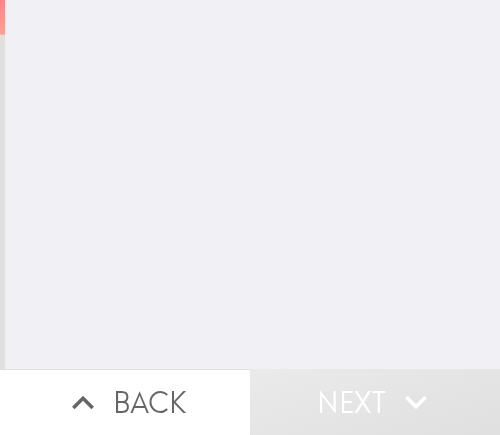 scroll, scrollTop: 0, scrollLeft: 0, axis: both 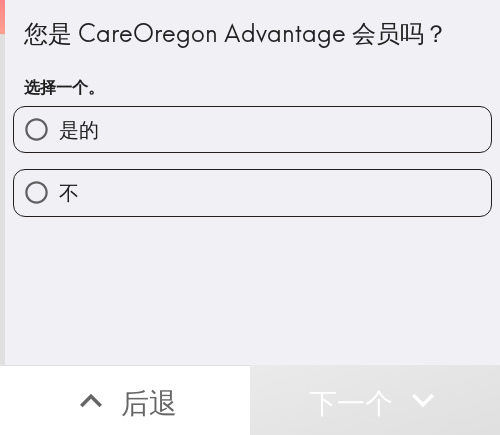 drag, startPoint x: 373, startPoint y: 136, endPoint x: 489, endPoint y: 136, distance: 116 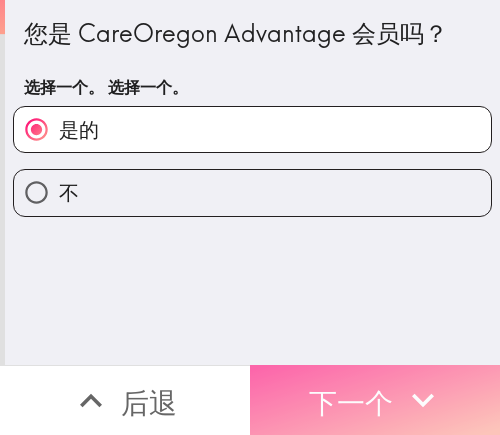 click on "下一个" at bounding box center [351, 402] 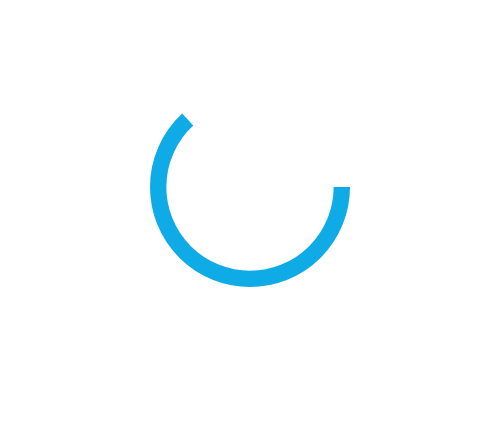 scroll, scrollTop: 0, scrollLeft: 0, axis: both 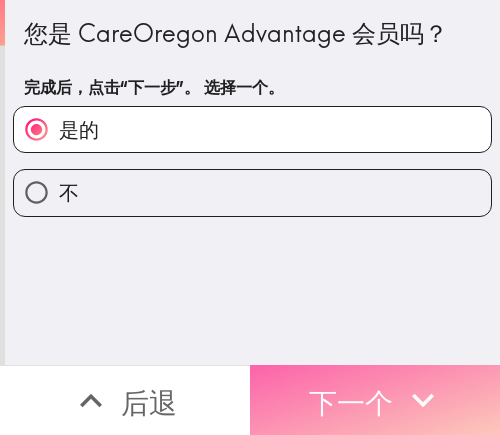 drag, startPoint x: 361, startPoint y: 387, endPoint x: 468, endPoint y: 365, distance: 109.23827 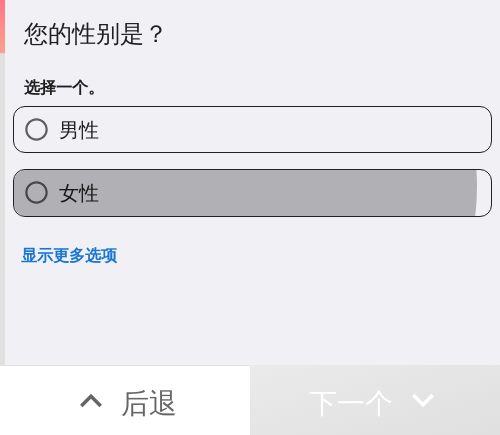 drag, startPoint x: 227, startPoint y: 186, endPoint x: 451, endPoint y: 187, distance: 224.00223 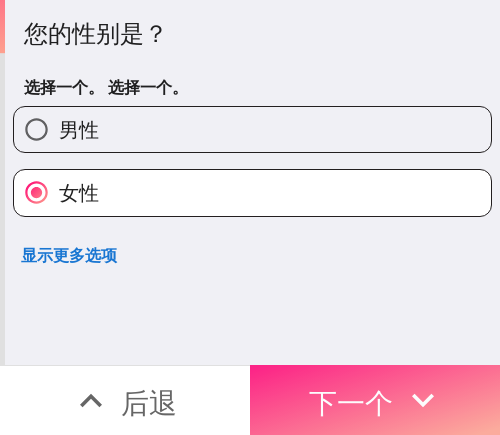click on "下一个" at bounding box center (351, 402) 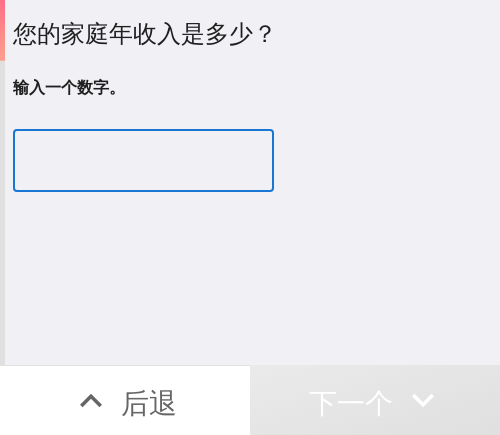 click at bounding box center [143, 161] 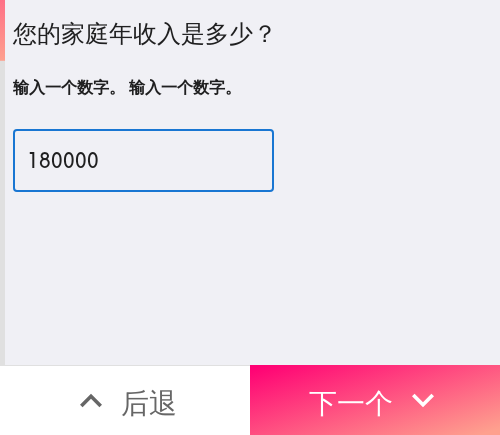 drag, startPoint x: 24, startPoint y: 164, endPoint x: 10, endPoint y: 168, distance: 14.56022 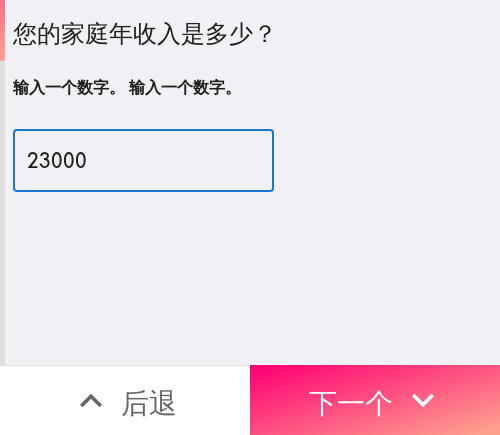 type on "23000" 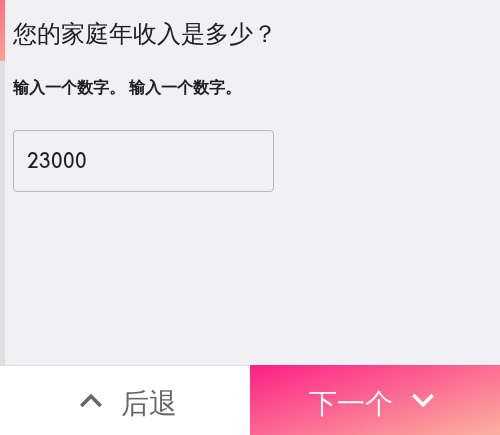 click on "下一个" at bounding box center (351, 402) 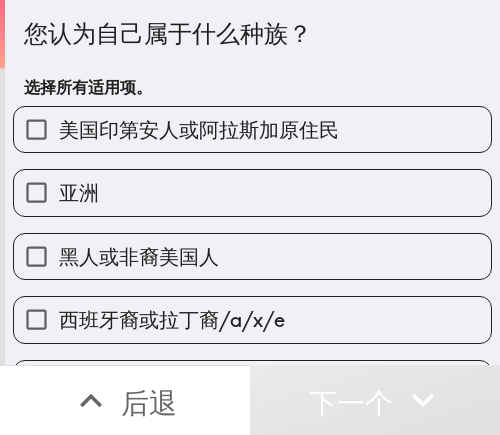 drag, startPoint x: 164, startPoint y: 250, endPoint x: 313, endPoint y: 251, distance: 149.00336 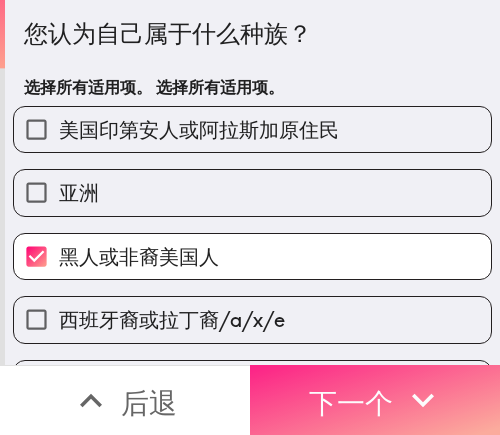 click on "下一个" at bounding box center [351, 402] 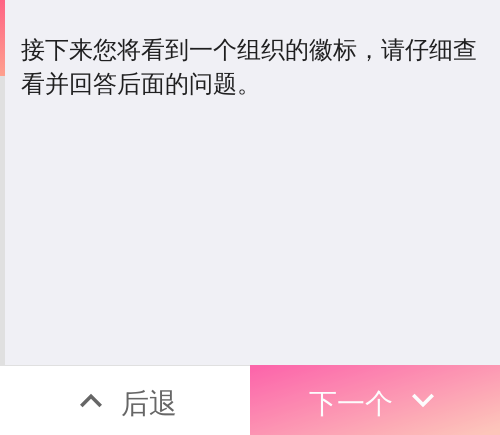 click on "下一个" at bounding box center [351, 402] 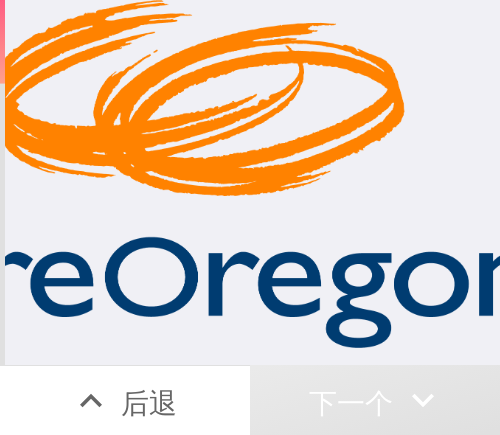 scroll, scrollTop: 0, scrollLeft: 277, axis: horizontal 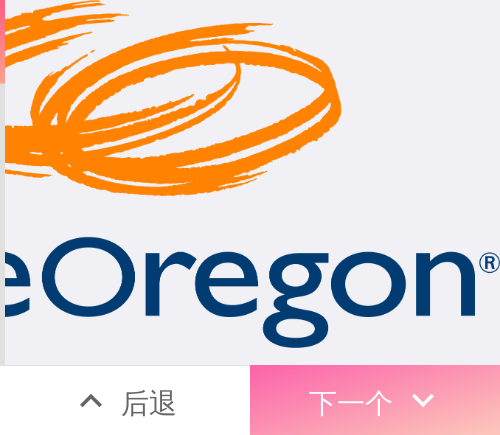drag, startPoint x: 374, startPoint y: 371, endPoint x: 460, endPoint y: 378, distance: 86.28442 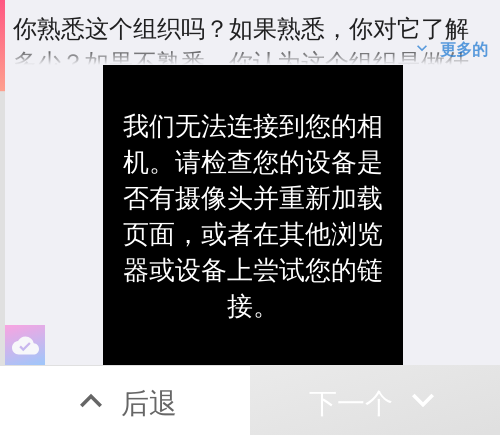 scroll, scrollTop: 22, scrollLeft: 0, axis: vertical 